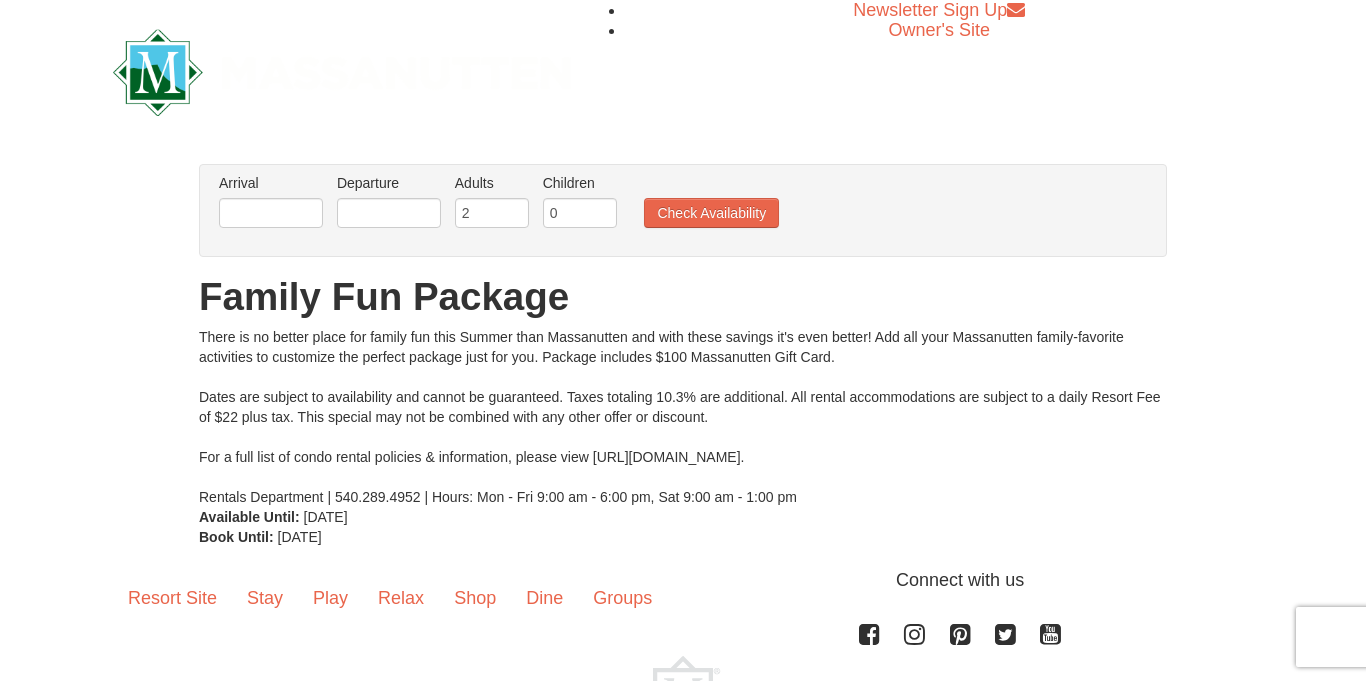 scroll, scrollTop: 0, scrollLeft: 0, axis: both 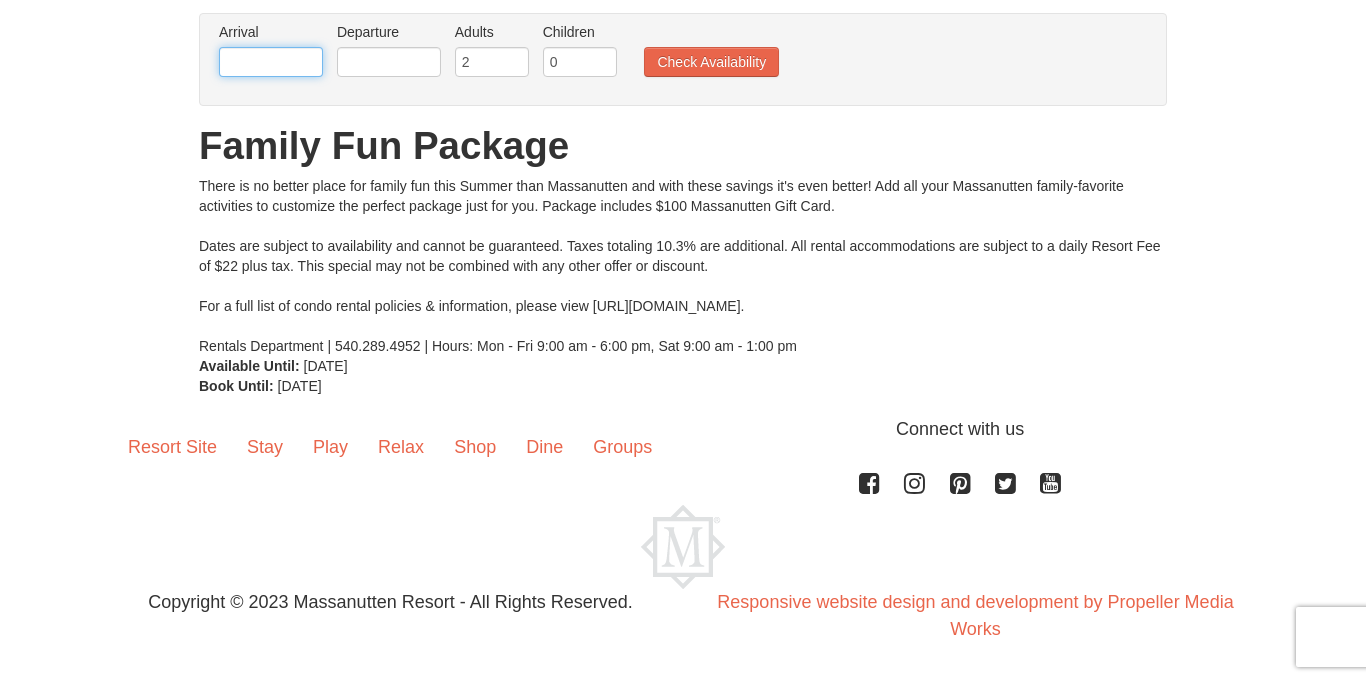 click at bounding box center (271, 62) 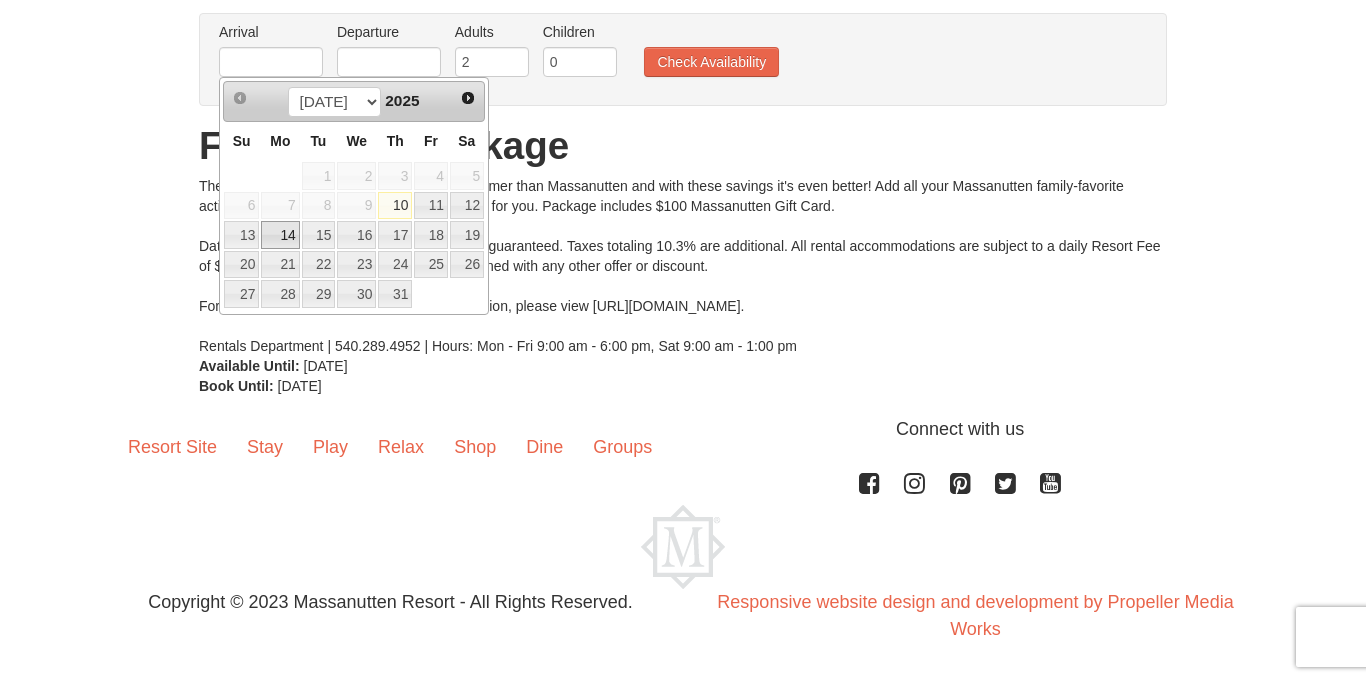 click on "14" at bounding box center [280, 235] 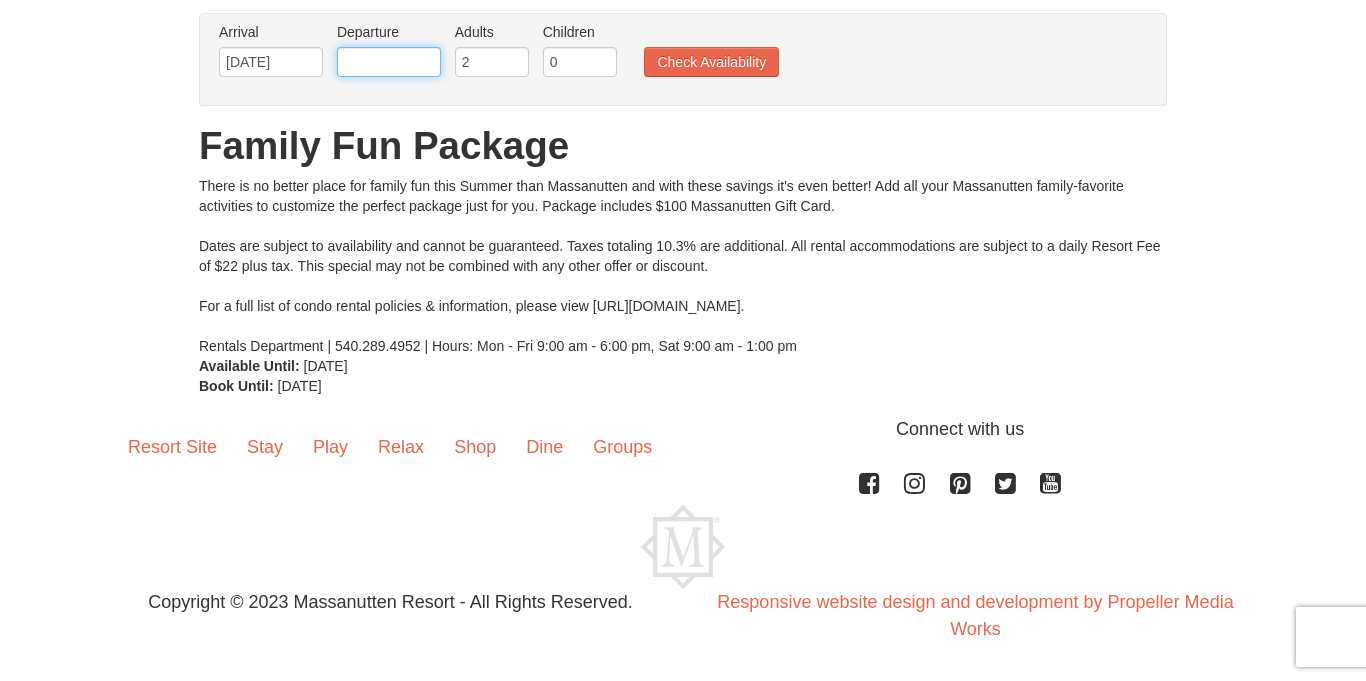 click at bounding box center (389, 62) 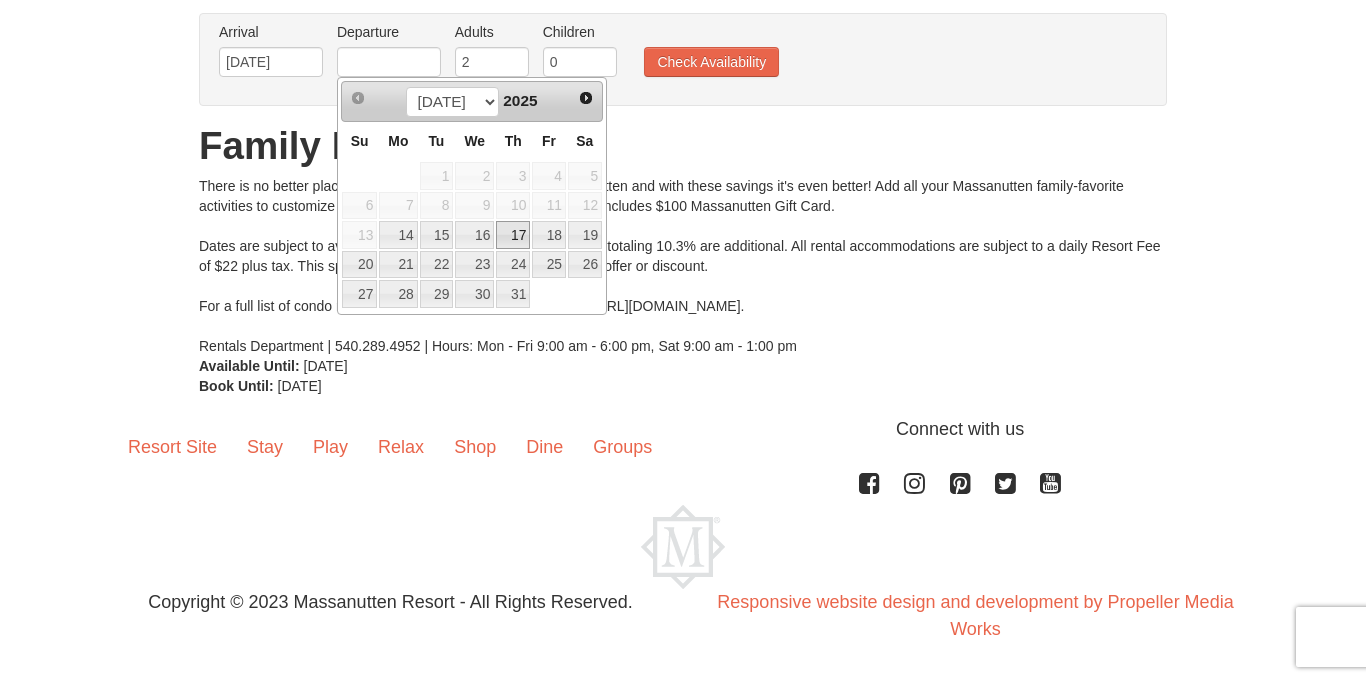 click on "17" at bounding box center (513, 235) 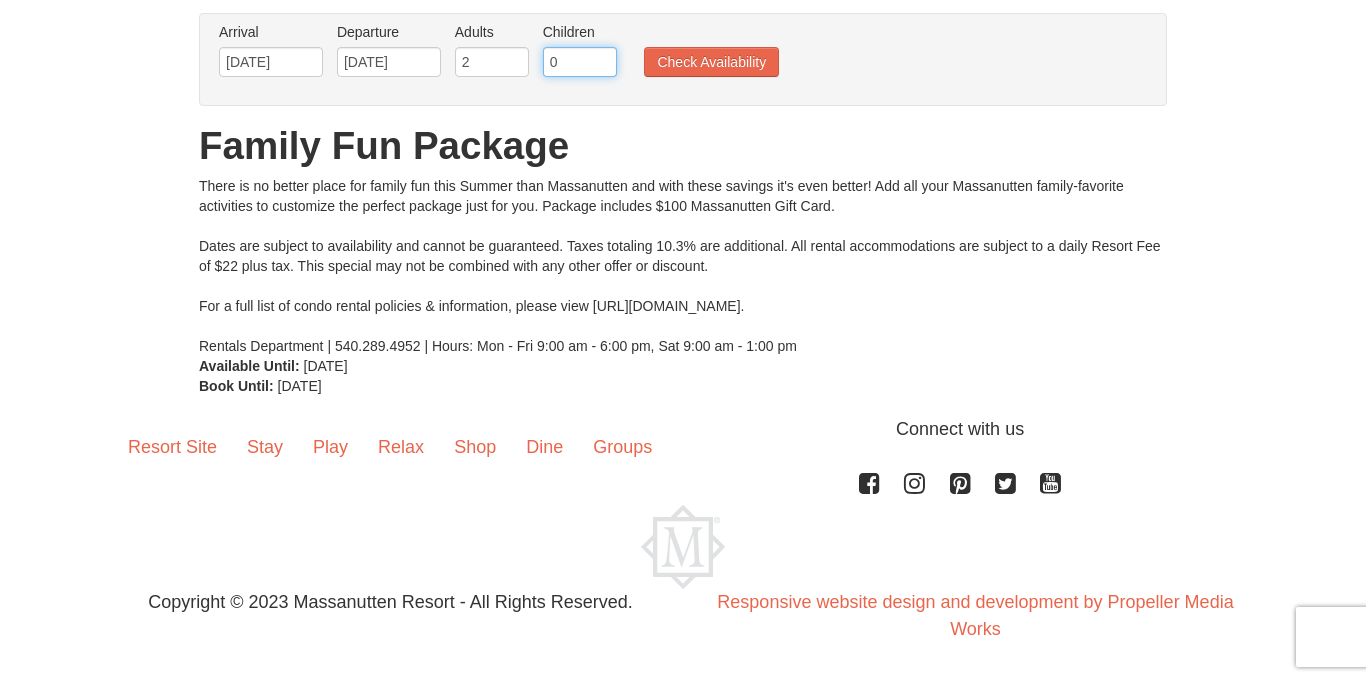 click on "0" at bounding box center [580, 62] 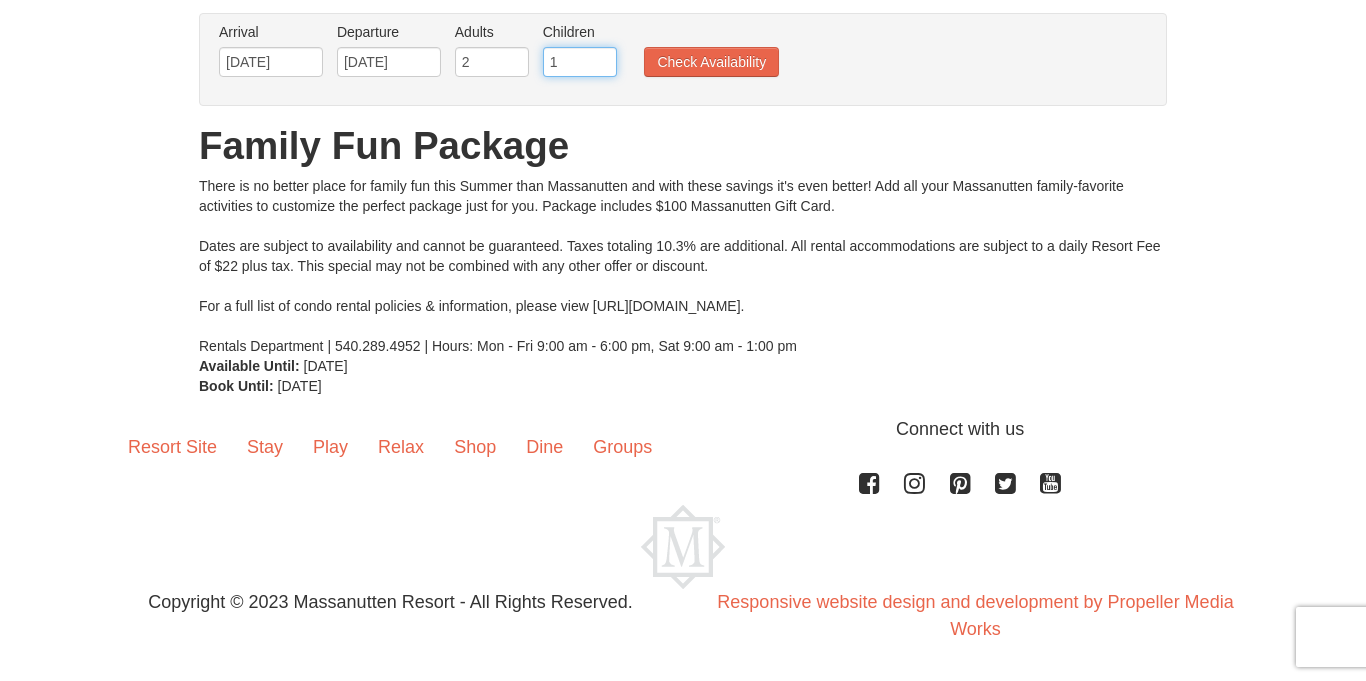 click on "1" at bounding box center [580, 62] 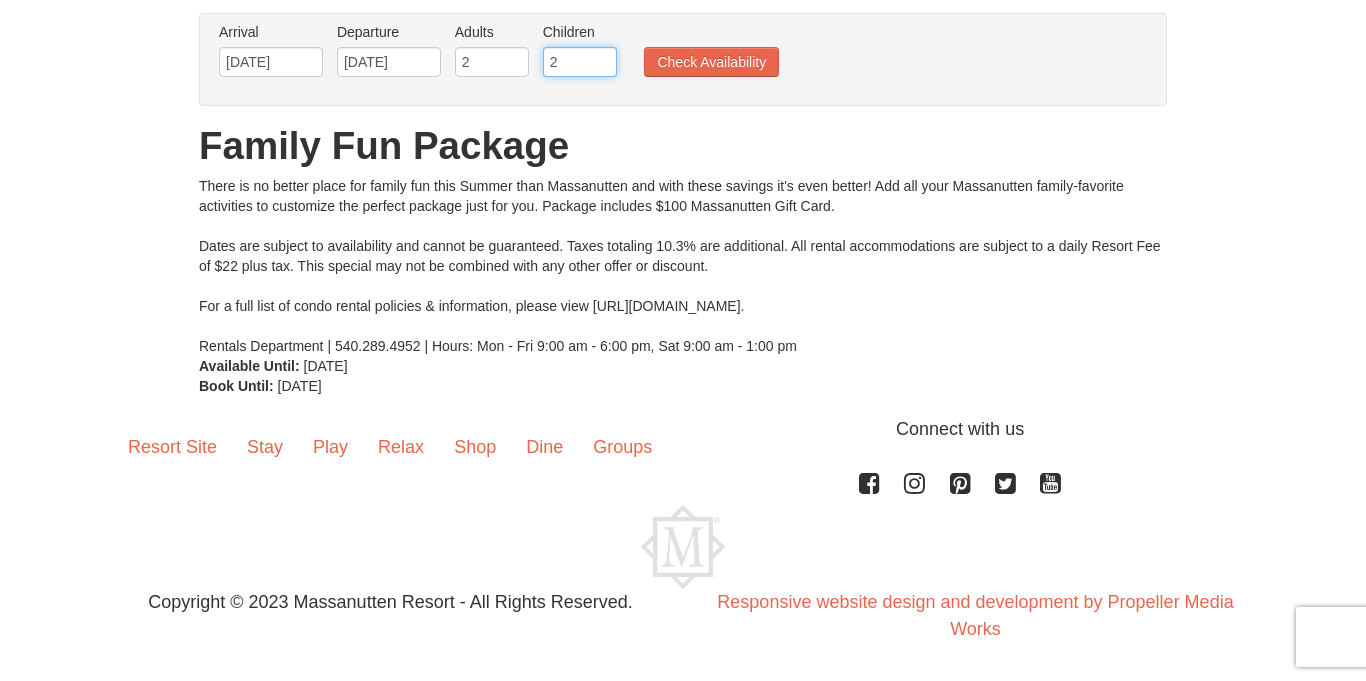 click on "2" at bounding box center (580, 62) 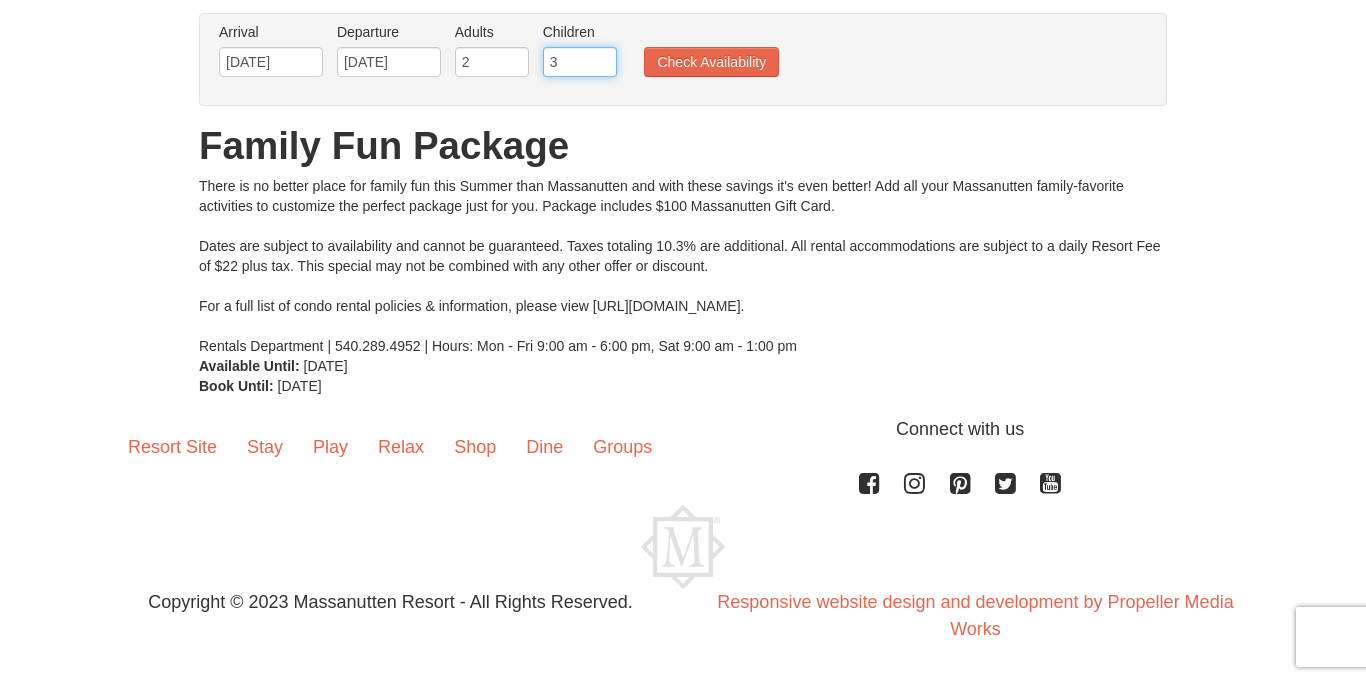 type on "3" 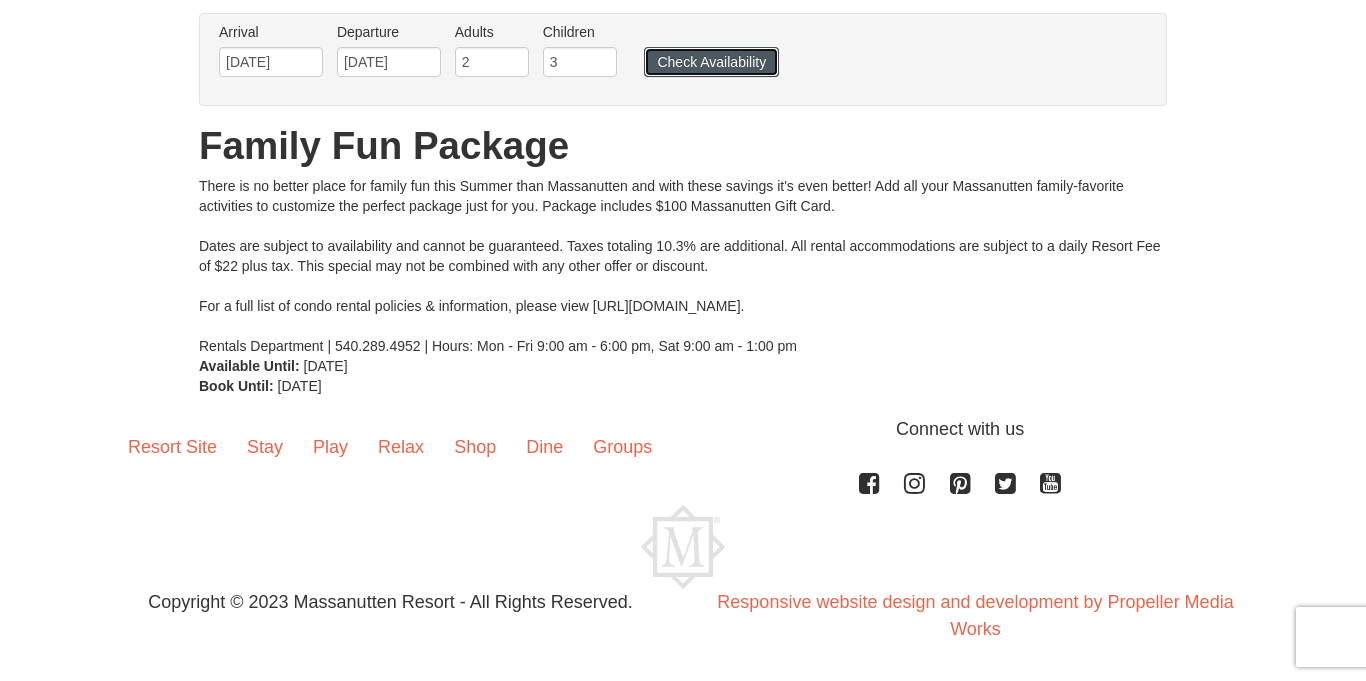 click on "Check Availability" at bounding box center [711, 62] 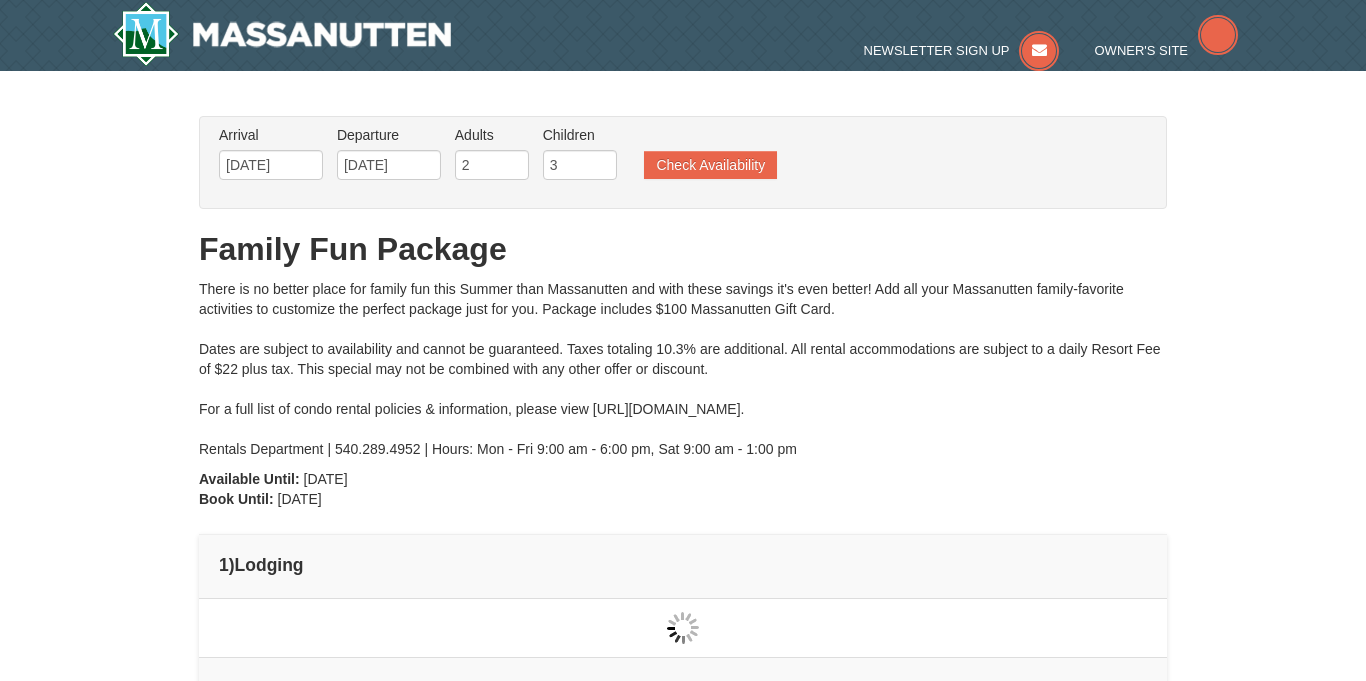 scroll, scrollTop: 0, scrollLeft: 0, axis: both 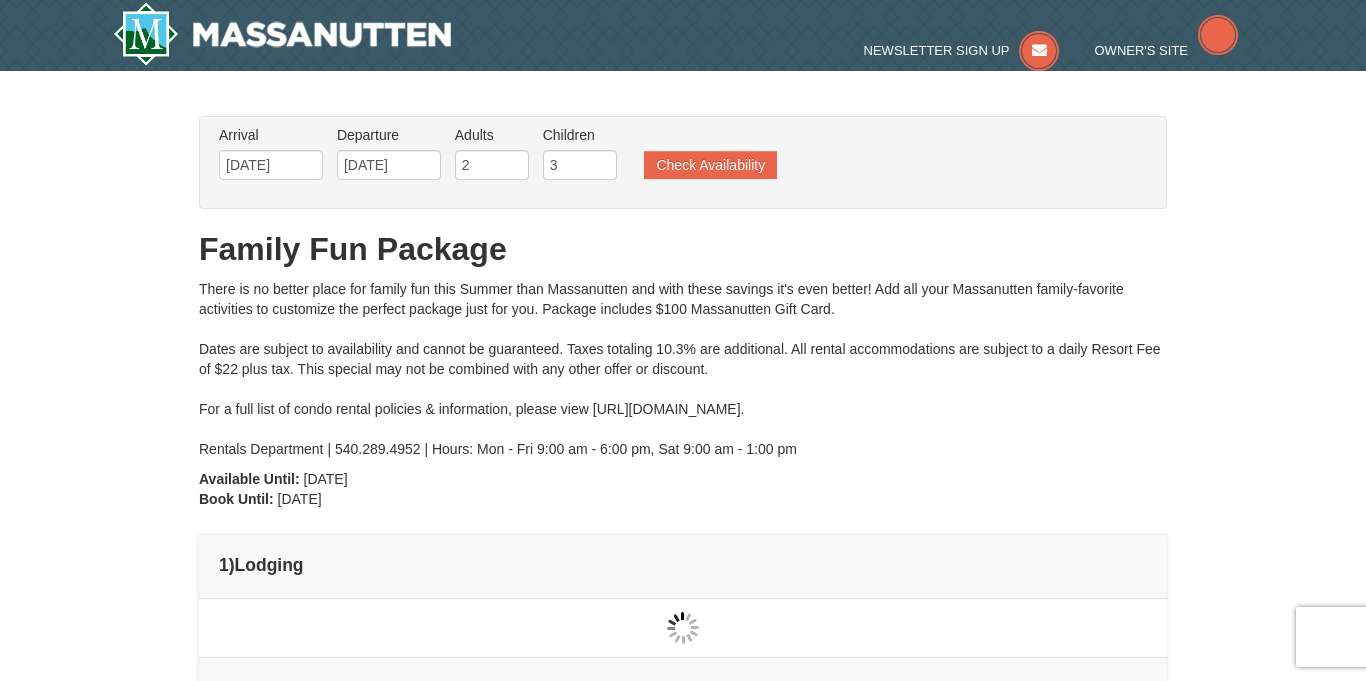 type on "[DATE]" 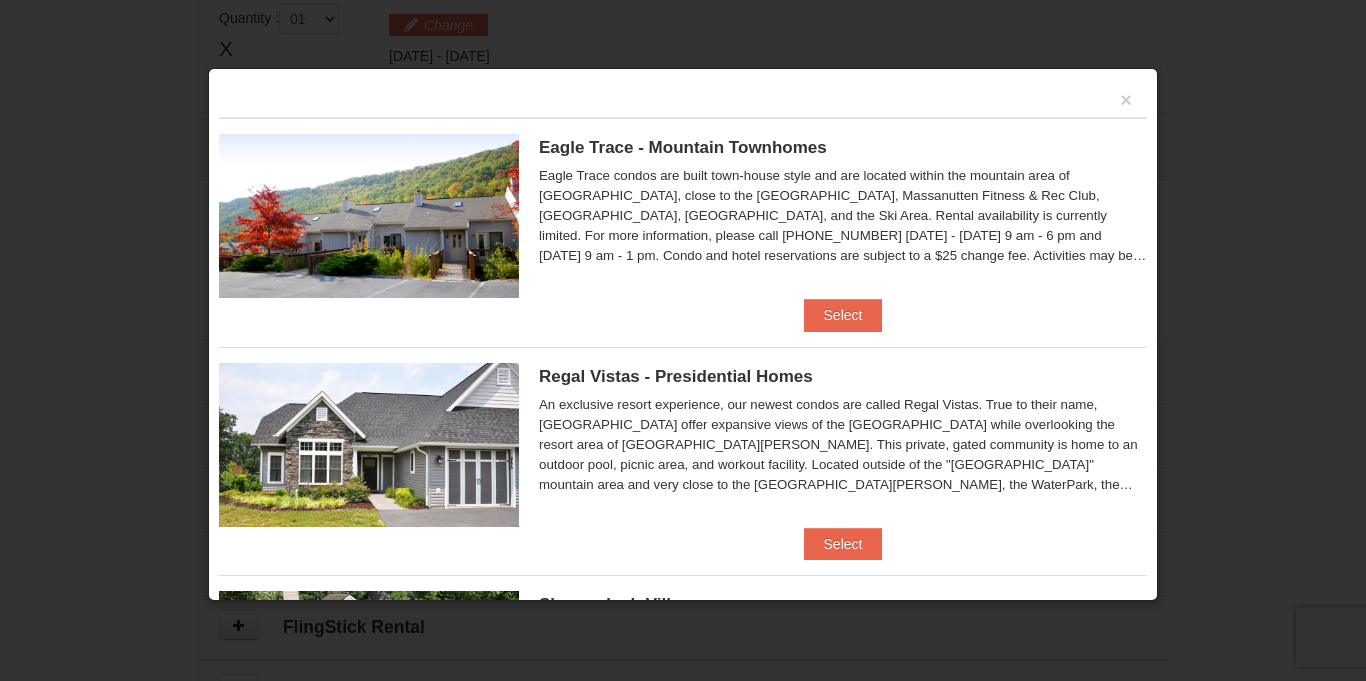 scroll, scrollTop: 611, scrollLeft: 0, axis: vertical 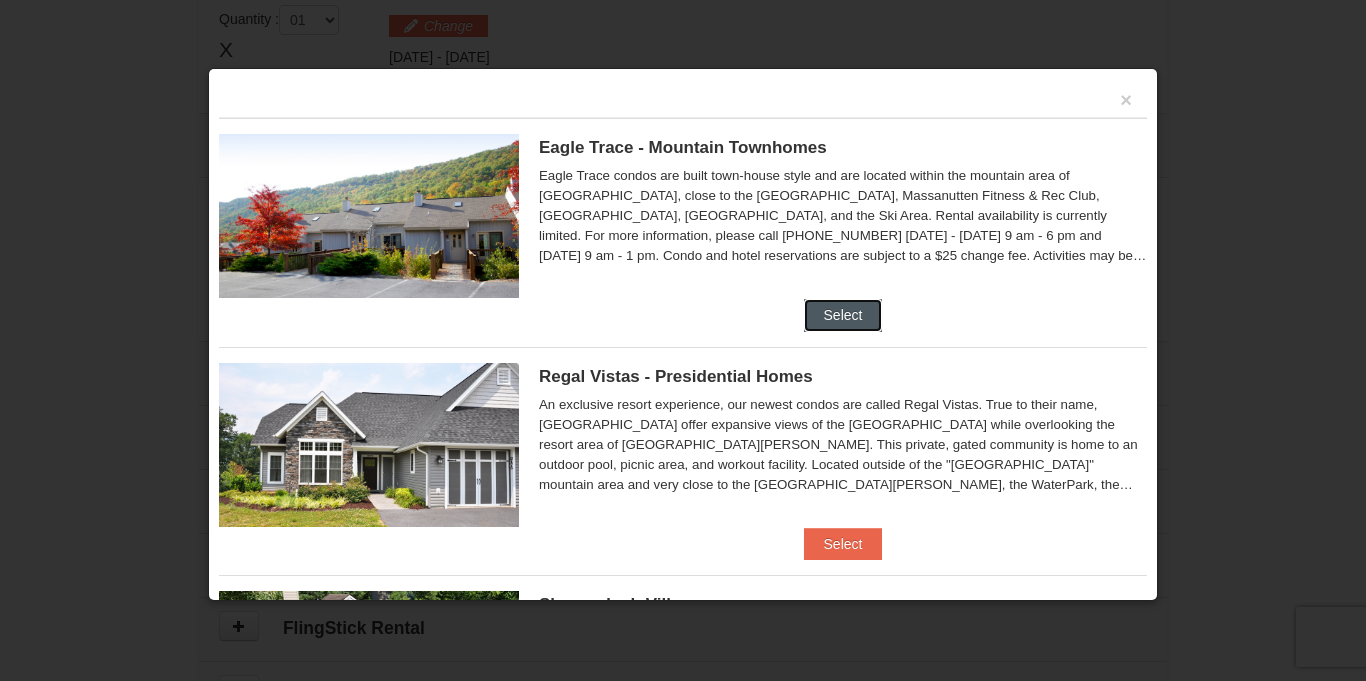 click on "Select" at bounding box center (843, 315) 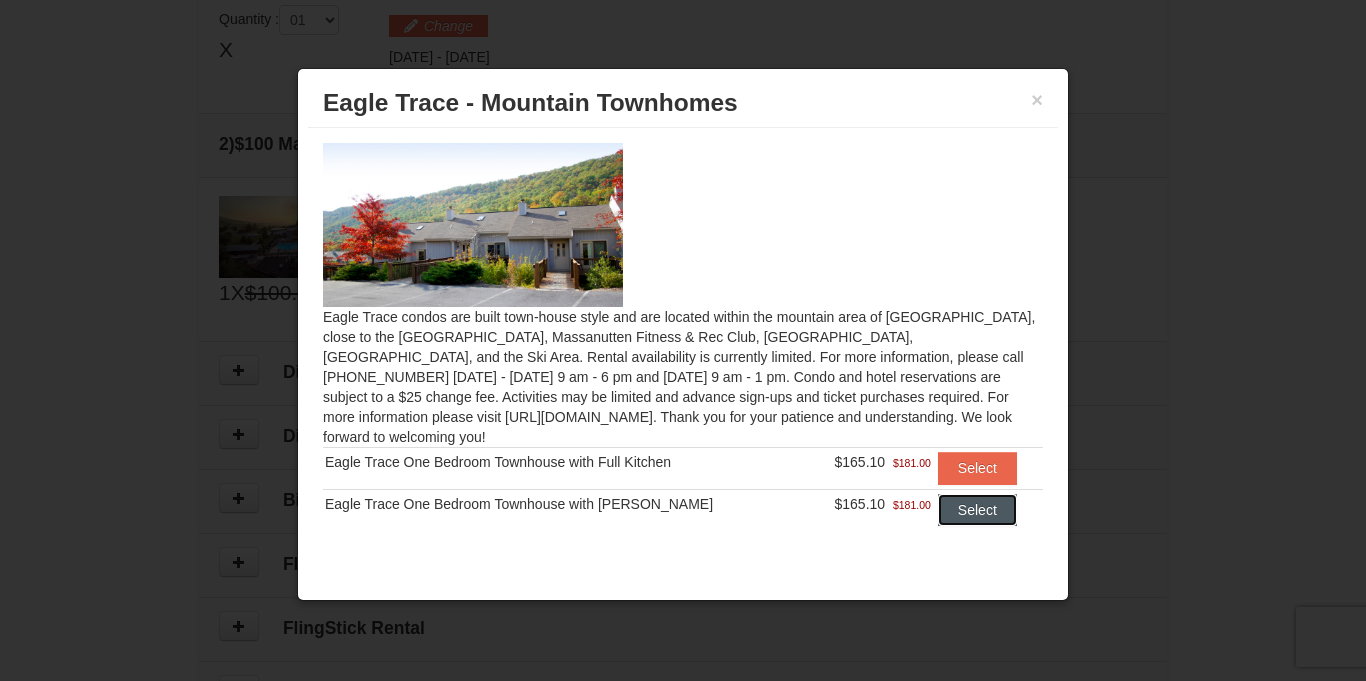 click on "Select" at bounding box center (977, 510) 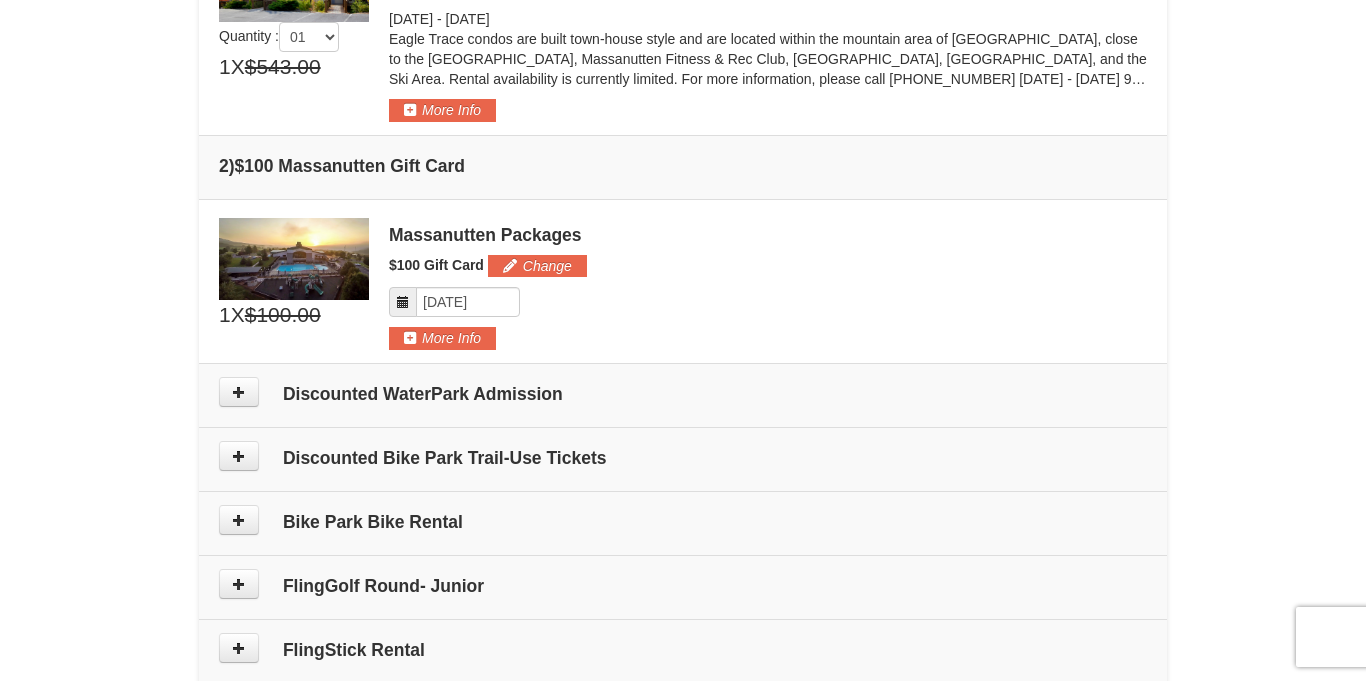 scroll, scrollTop: 640, scrollLeft: 0, axis: vertical 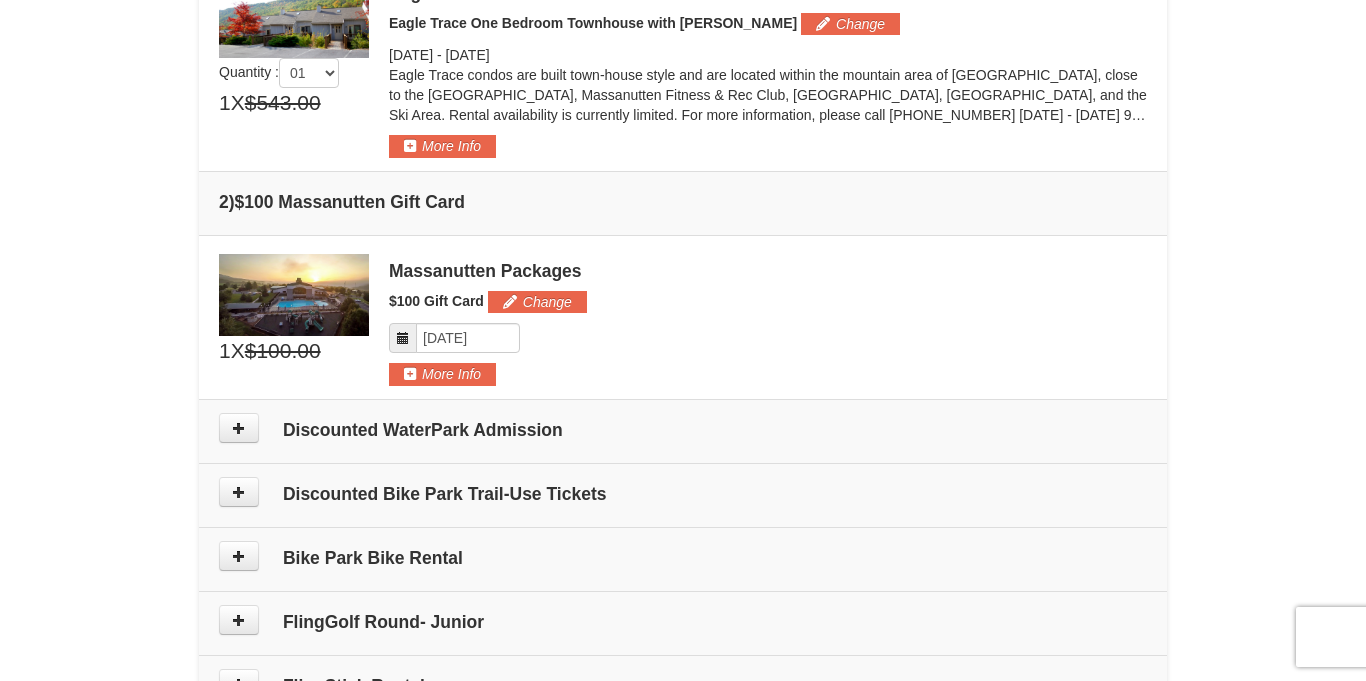 drag, startPoint x: 1365, startPoint y: 223, endPoint x: 1357, endPoint y: 115, distance: 108.29589 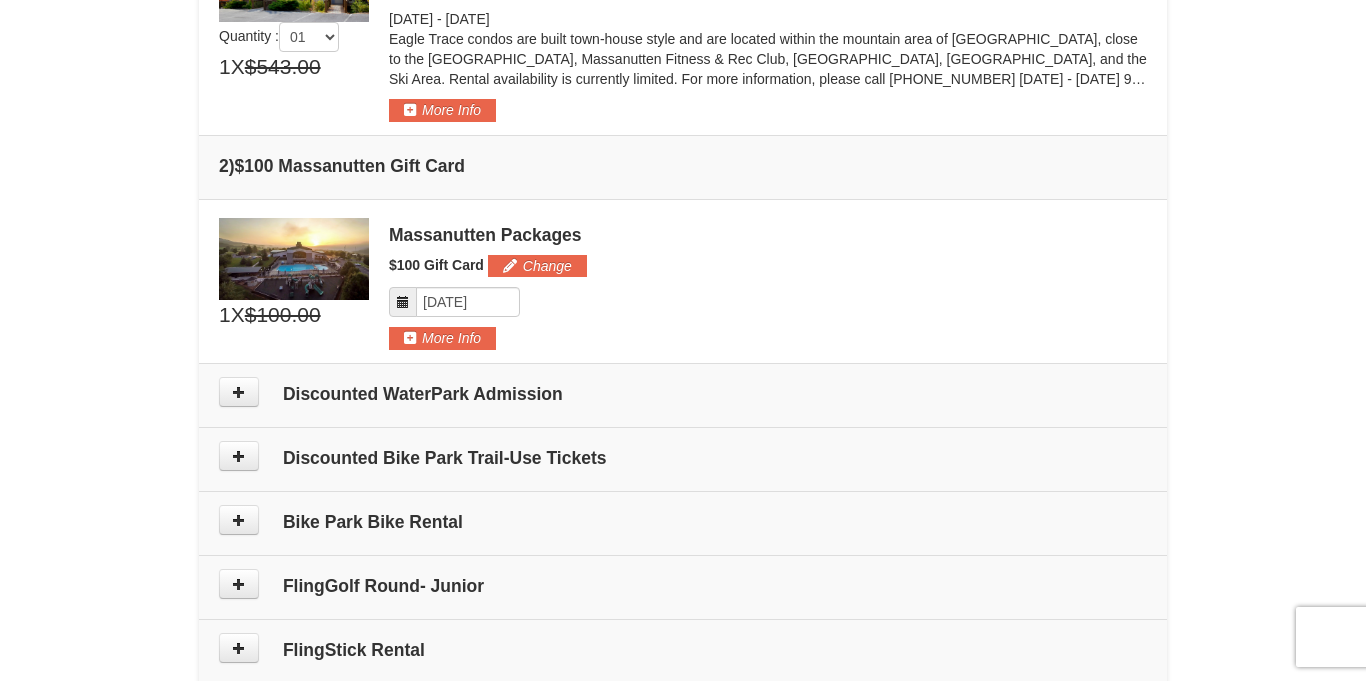 scroll, scrollTop: 680, scrollLeft: 0, axis: vertical 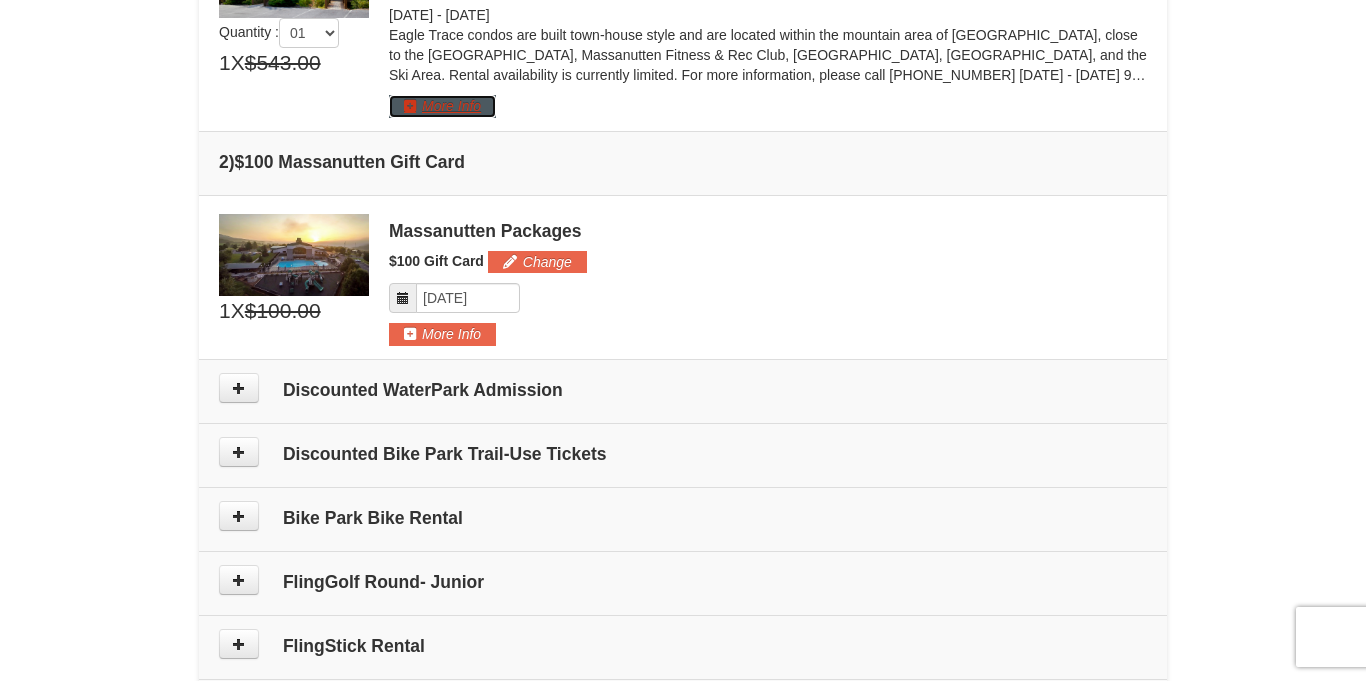 click on "More Info" at bounding box center [442, 106] 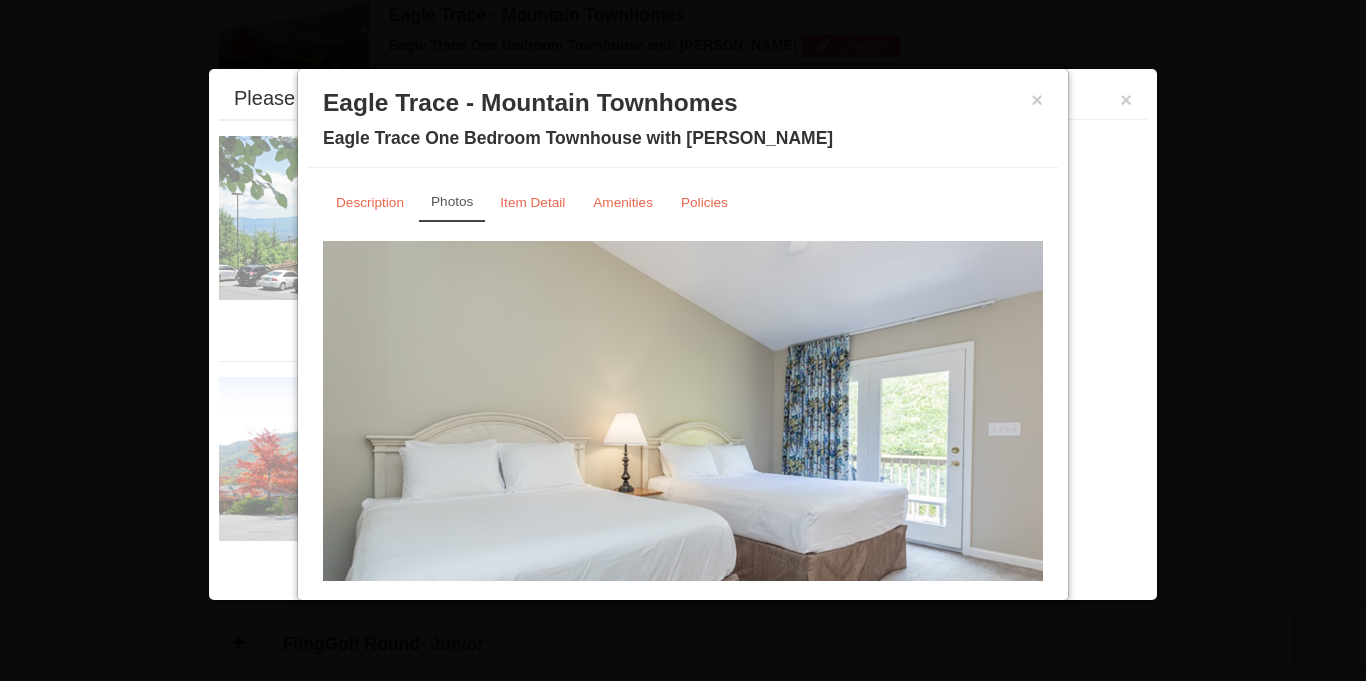 scroll, scrollTop: 616, scrollLeft: 0, axis: vertical 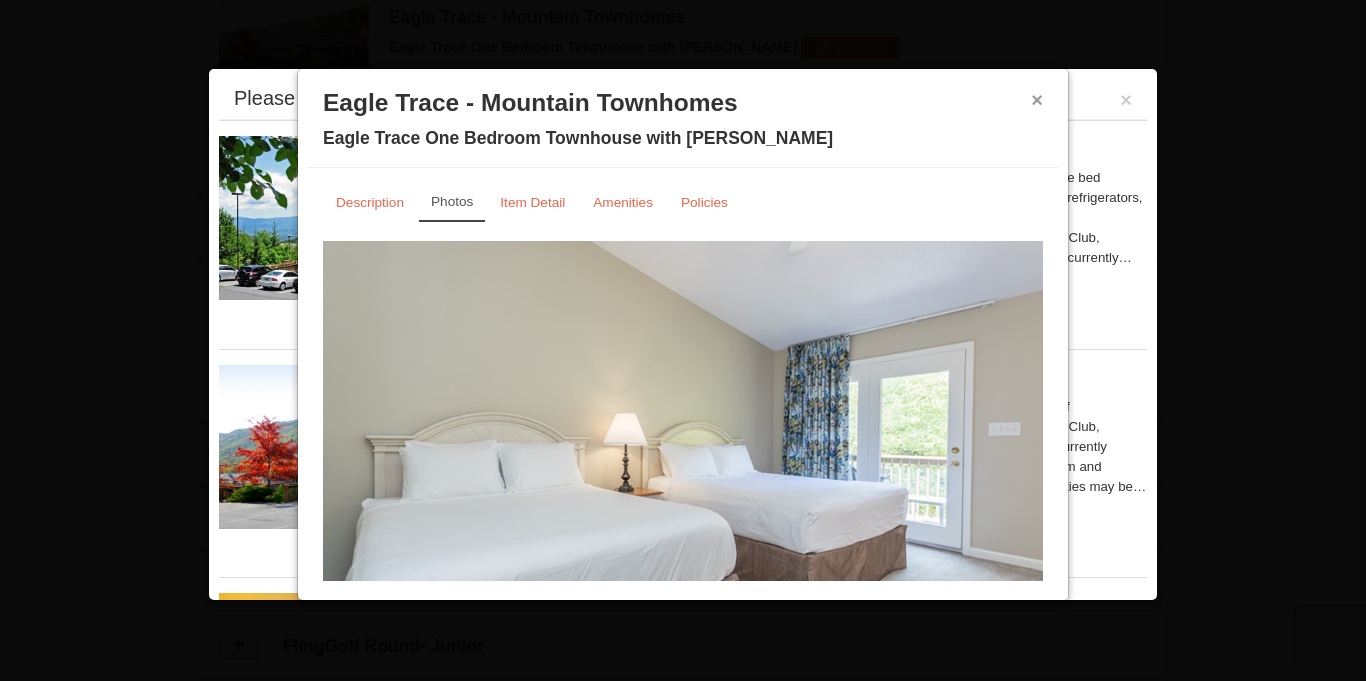 click on "×" at bounding box center [1037, 100] 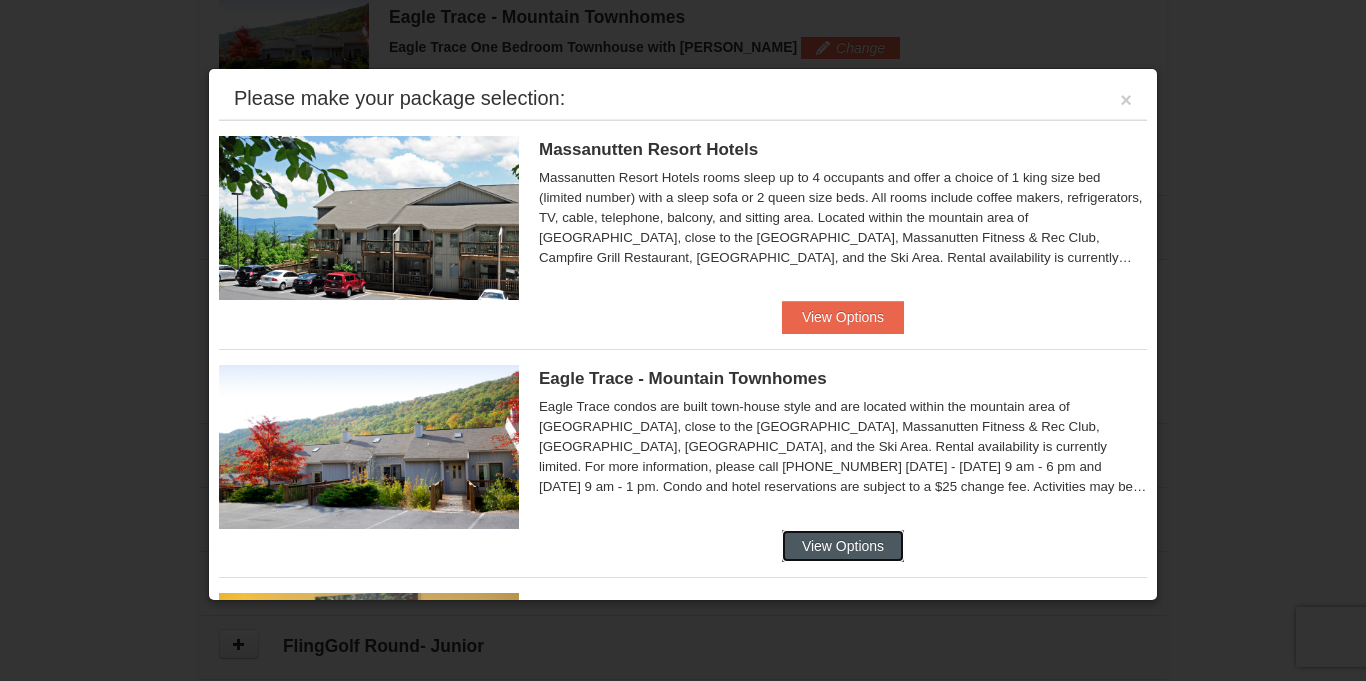 click on "View Options" at bounding box center [843, 546] 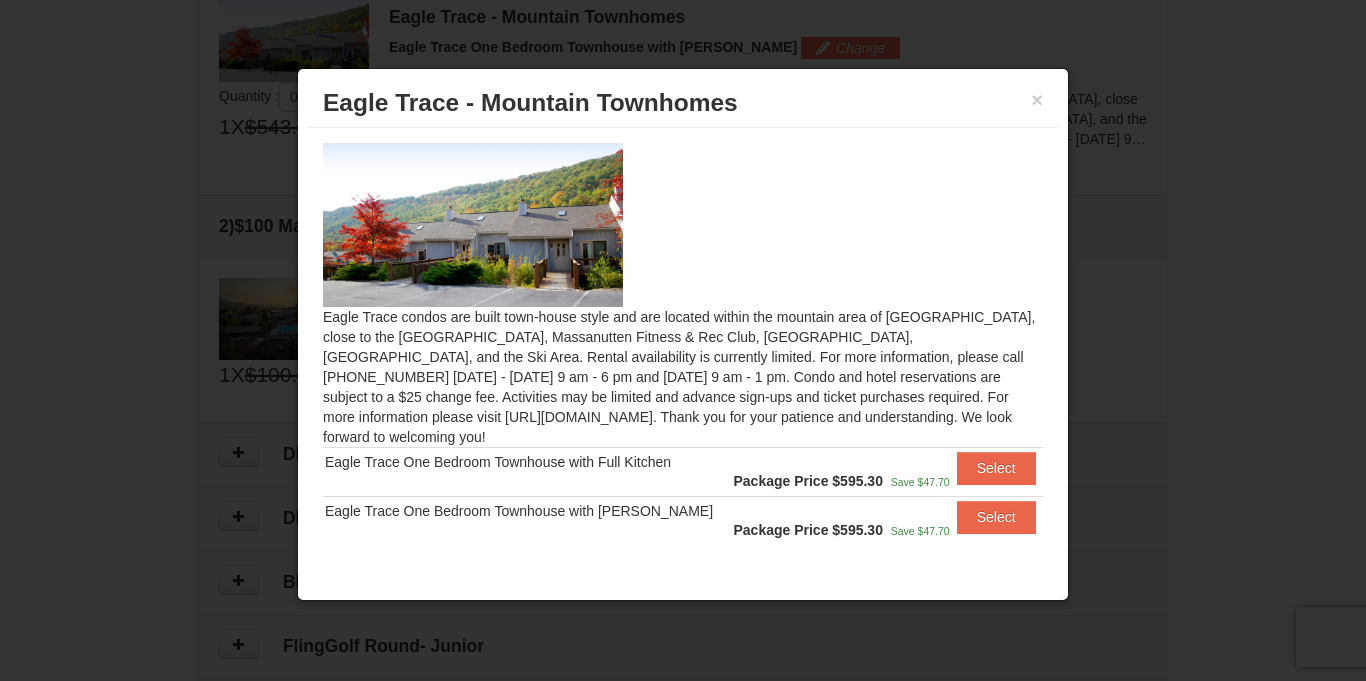 click on "Eagle Trace - Mountain Townhomes" at bounding box center (683, 103) 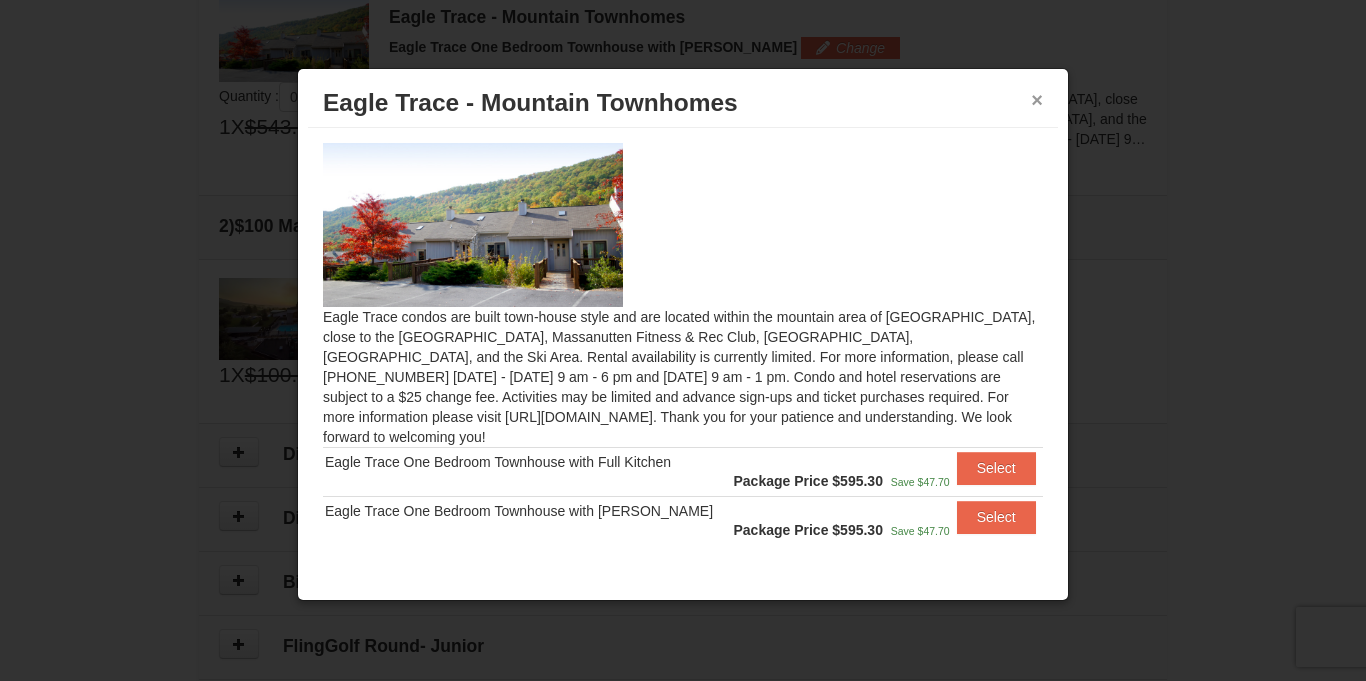 click on "×" at bounding box center [1037, 100] 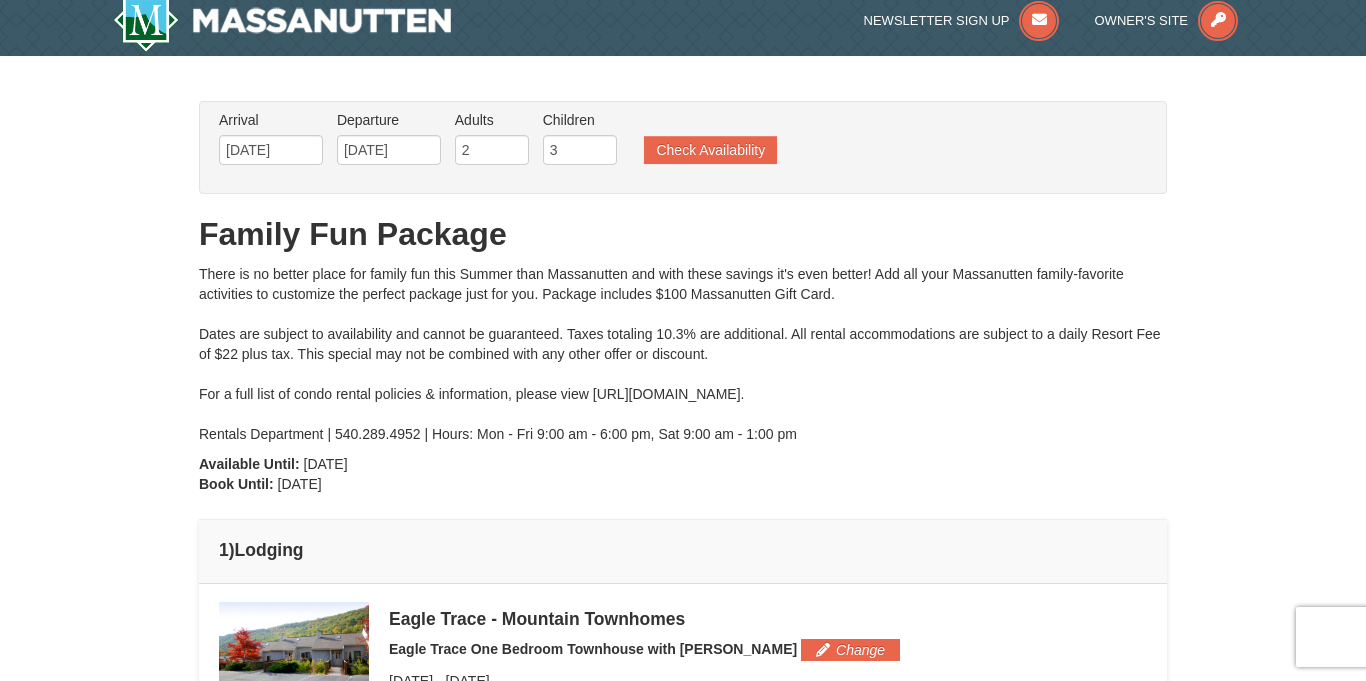 scroll, scrollTop: 0, scrollLeft: 0, axis: both 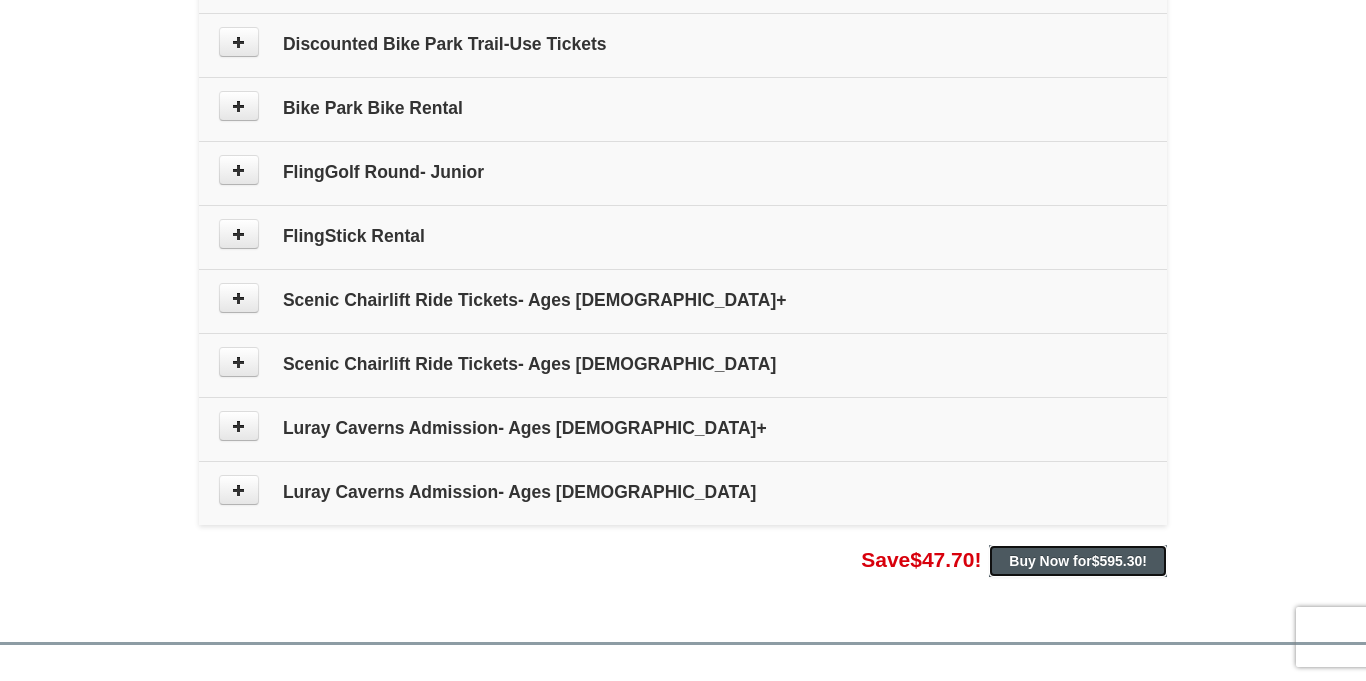 click on "$595.30" at bounding box center [1117, 561] 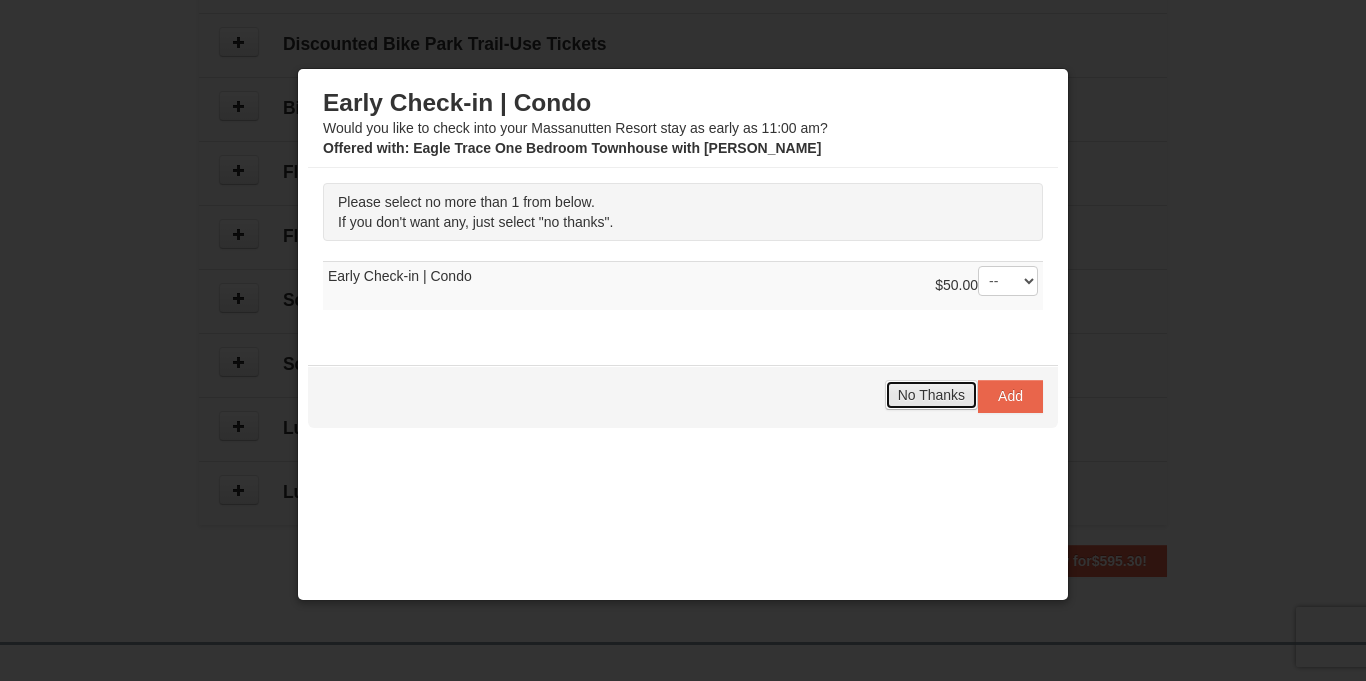 click on "No Thanks" at bounding box center [931, 395] 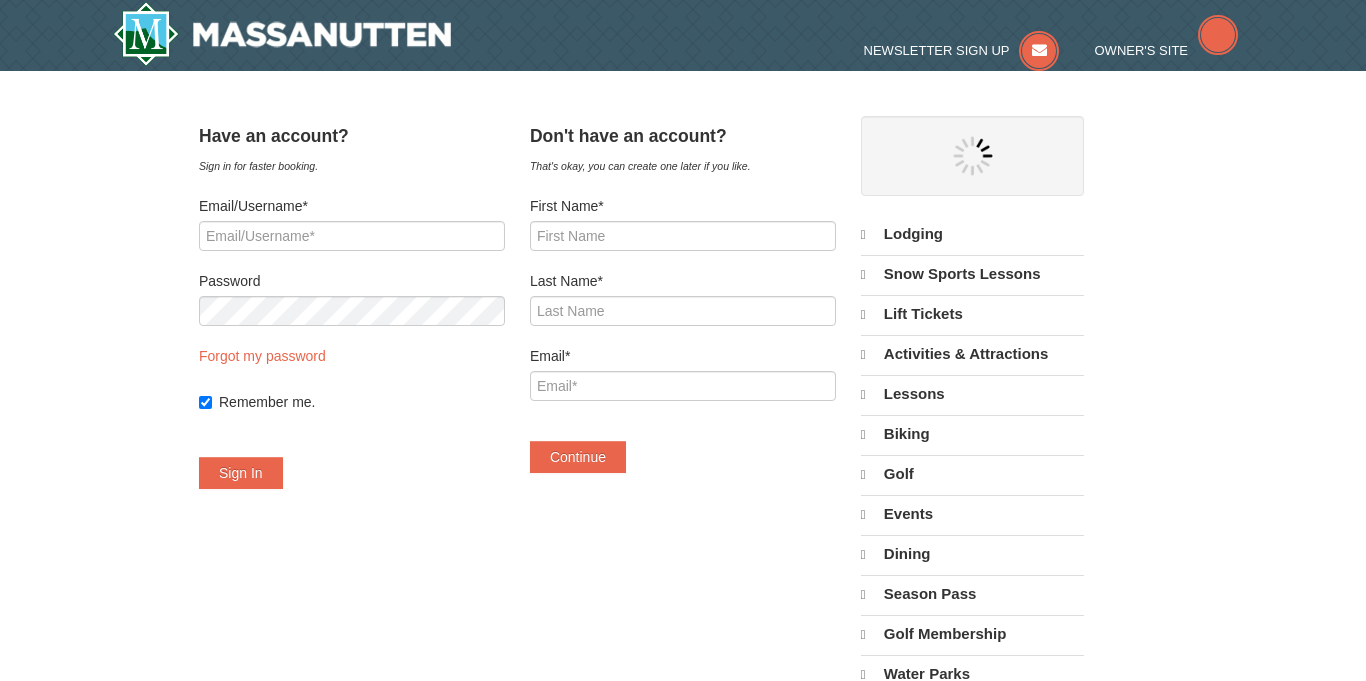 scroll, scrollTop: 0, scrollLeft: 0, axis: both 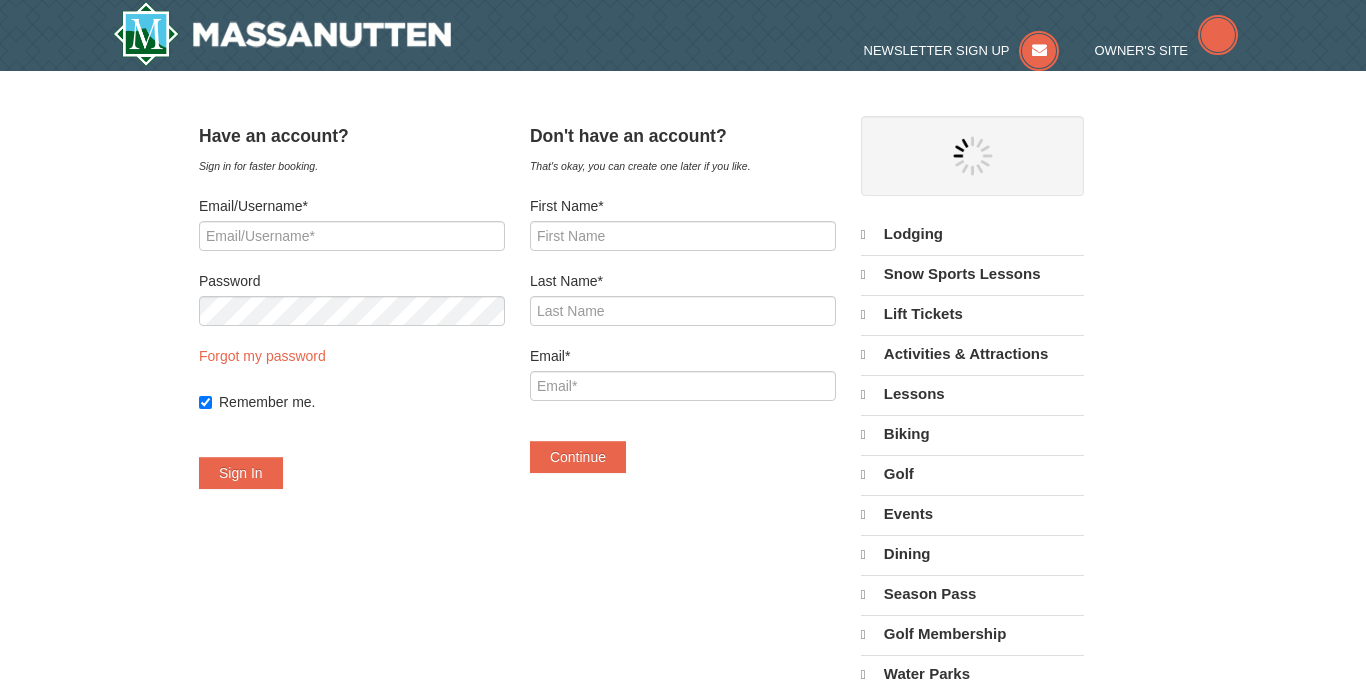 select on "7" 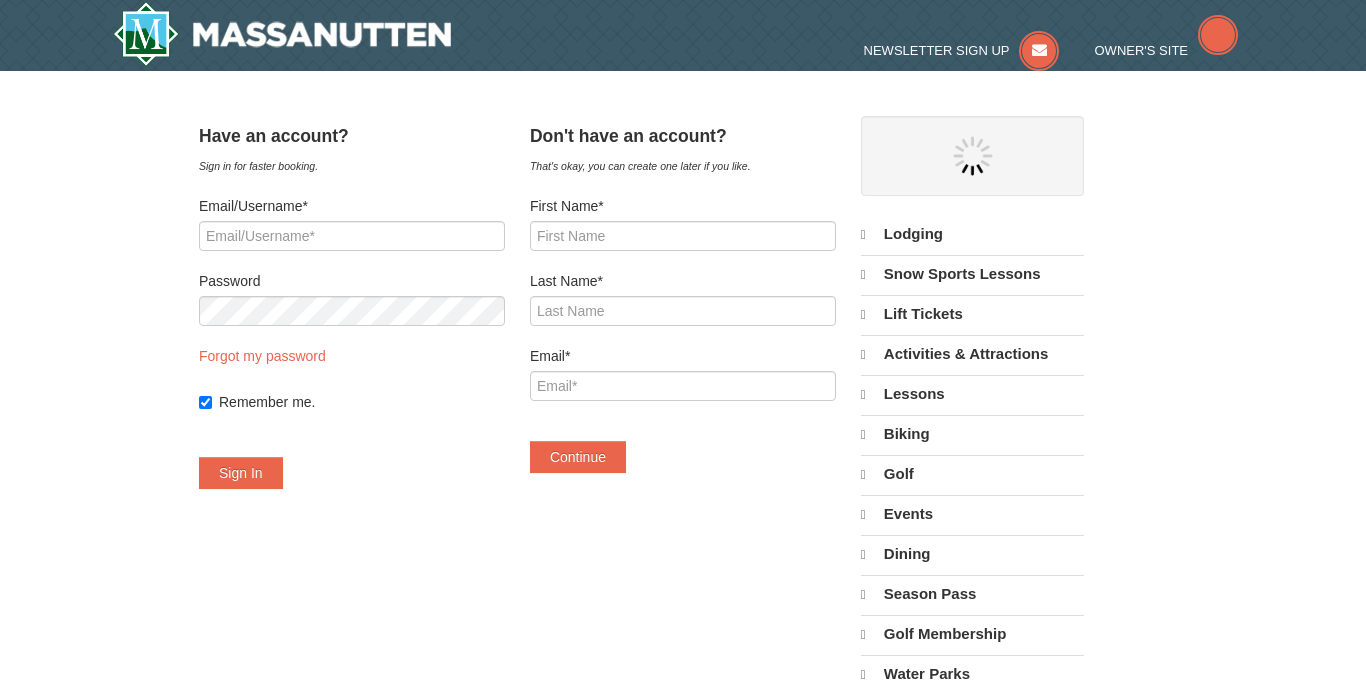select on "7" 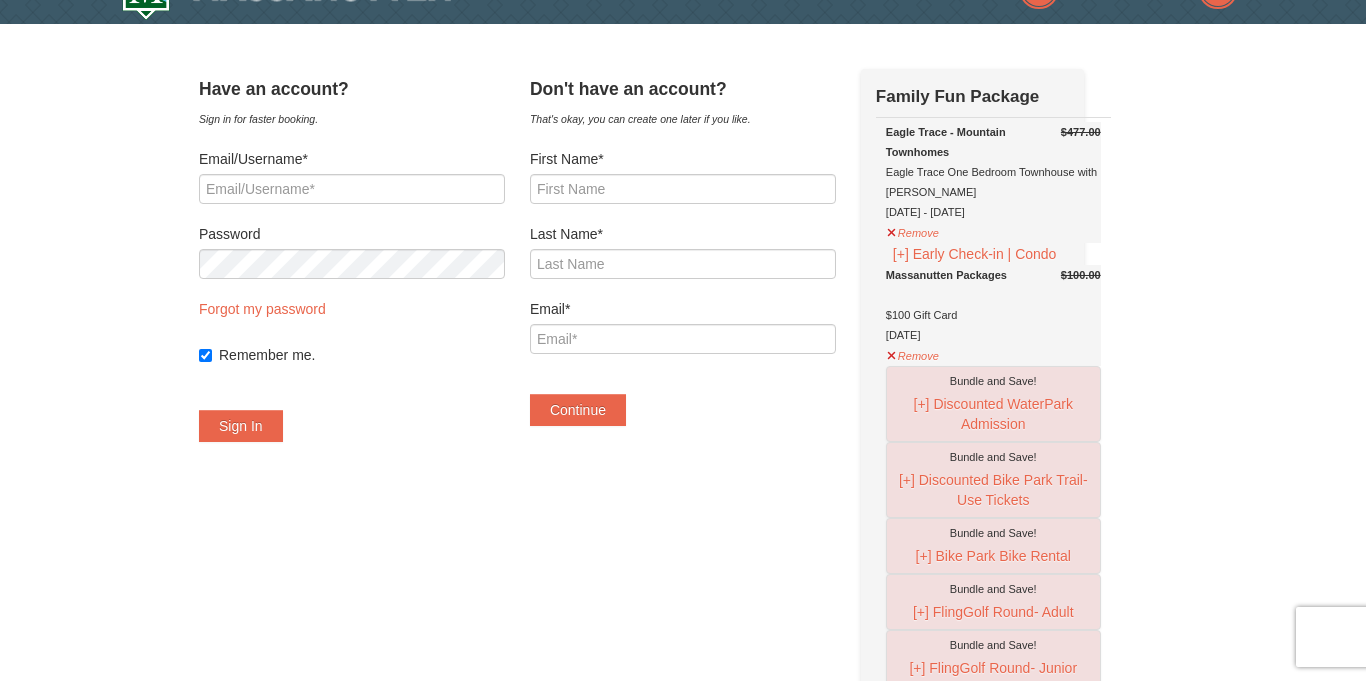 scroll, scrollTop: 0, scrollLeft: 0, axis: both 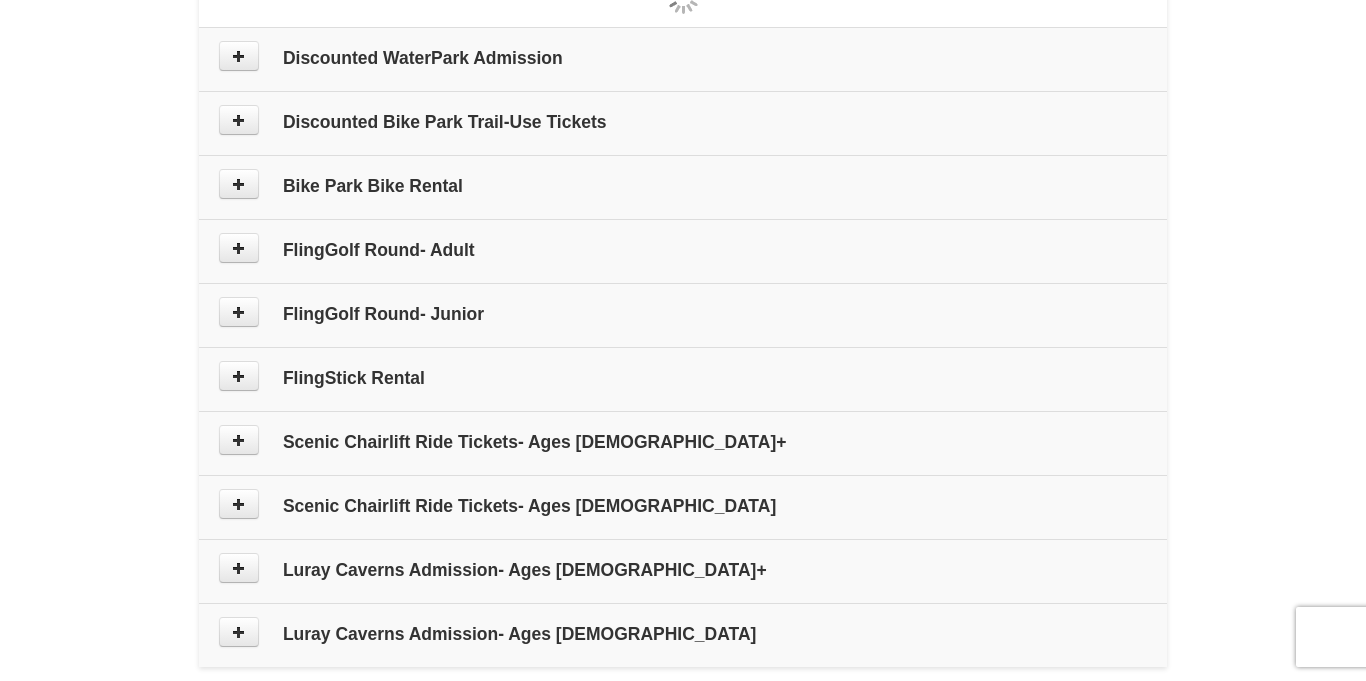 type on "[DATE]" 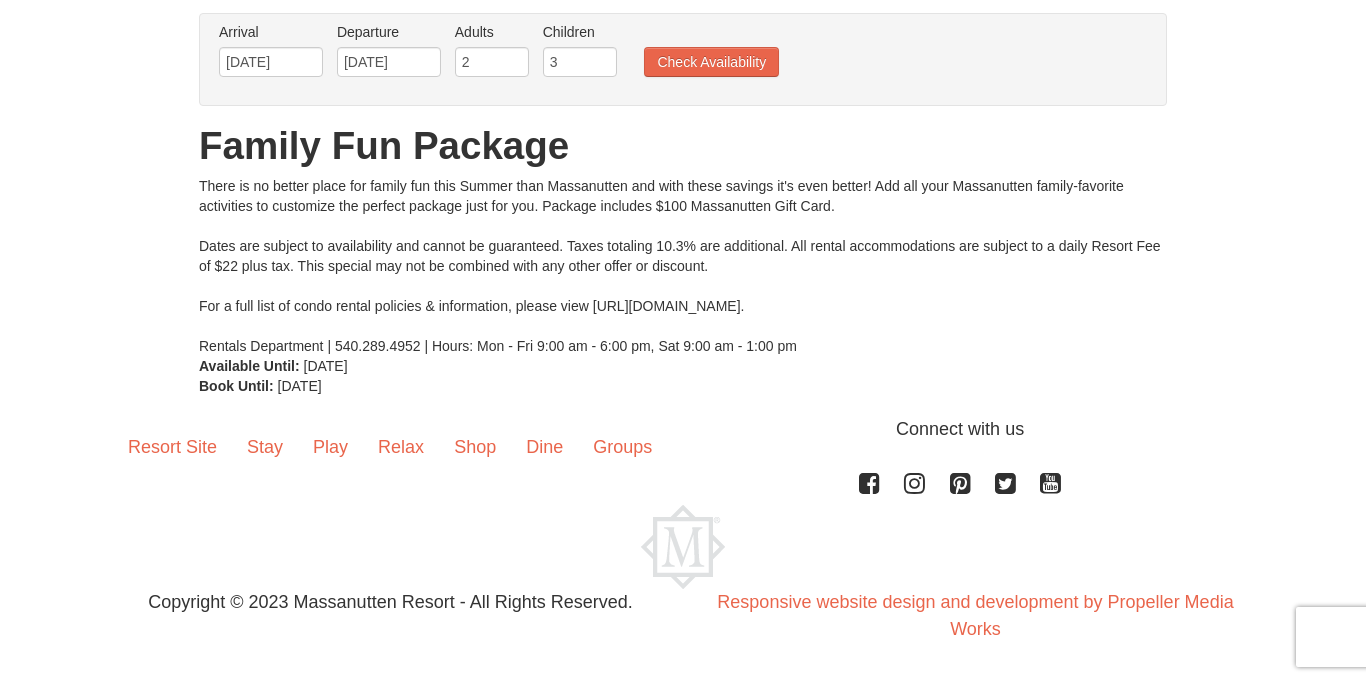 scroll, scrollTop: 151, scrollLeft: 0, axis: vertical 